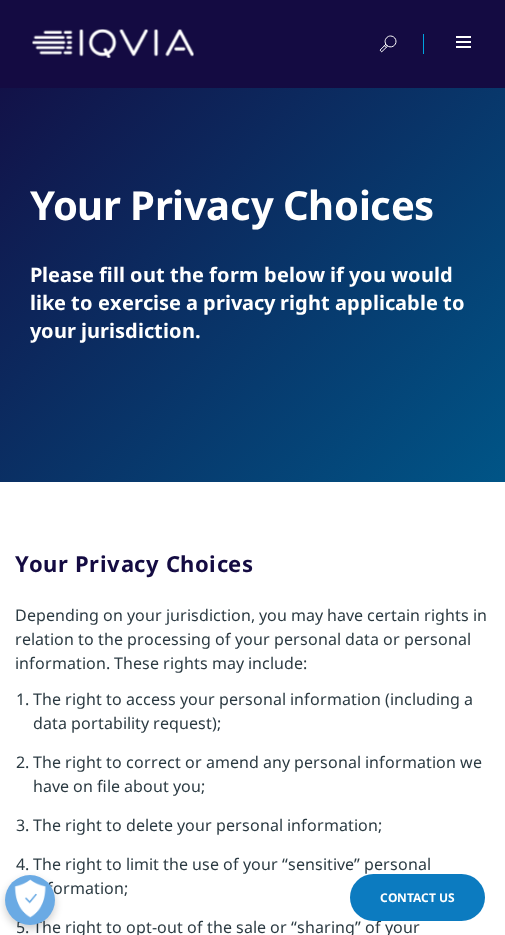 scroll, scrollTop: 29597, scrollLeft: 0, axis: vertical 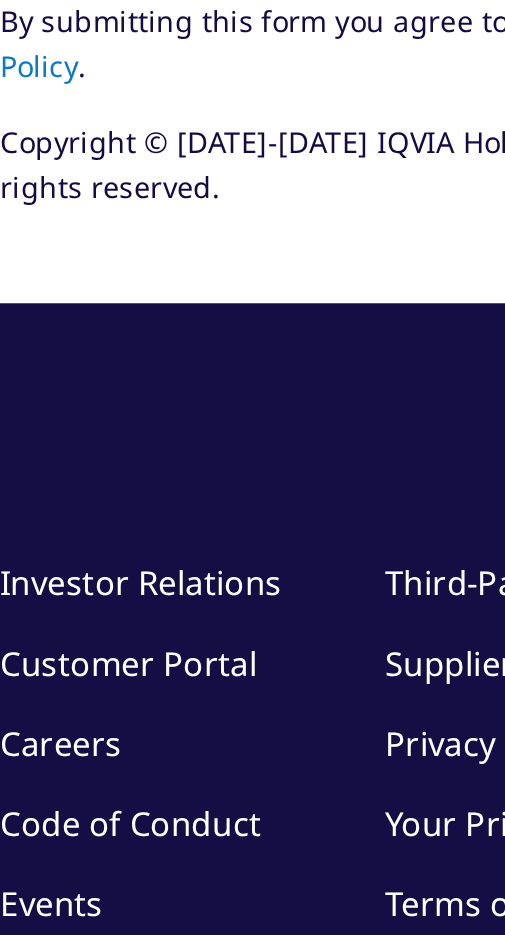 type on "[PERSON_NAME]" 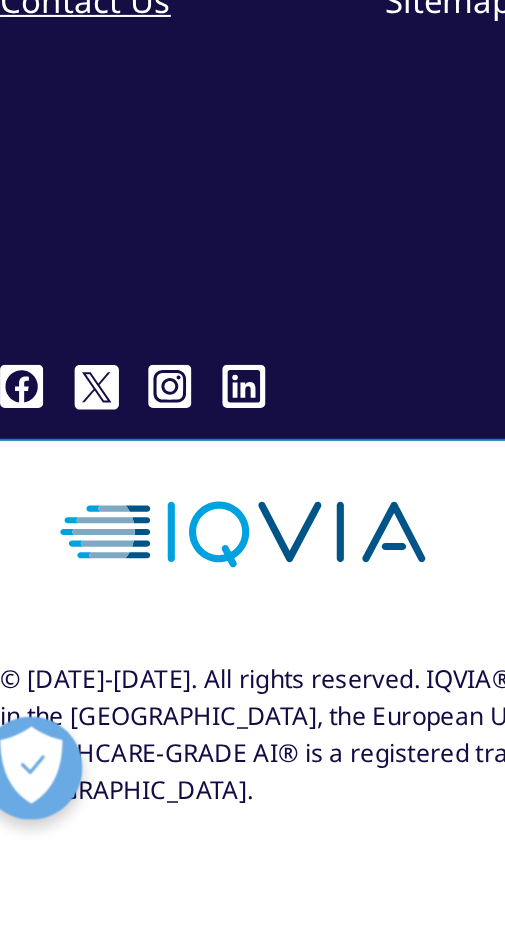 click on "Telephone Number" at bounding box center [252, -804] 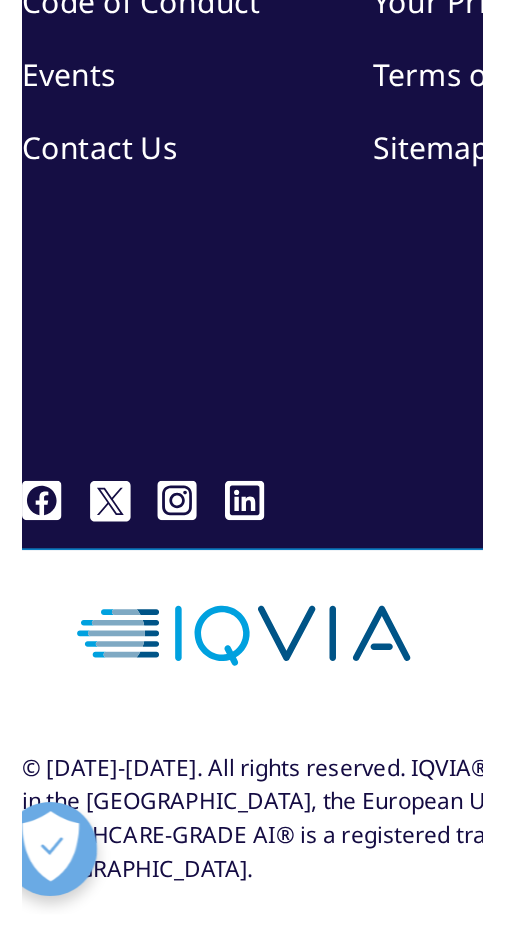 scroll, scrollTop: 29808, scrollLeft: 0, axis: vertical 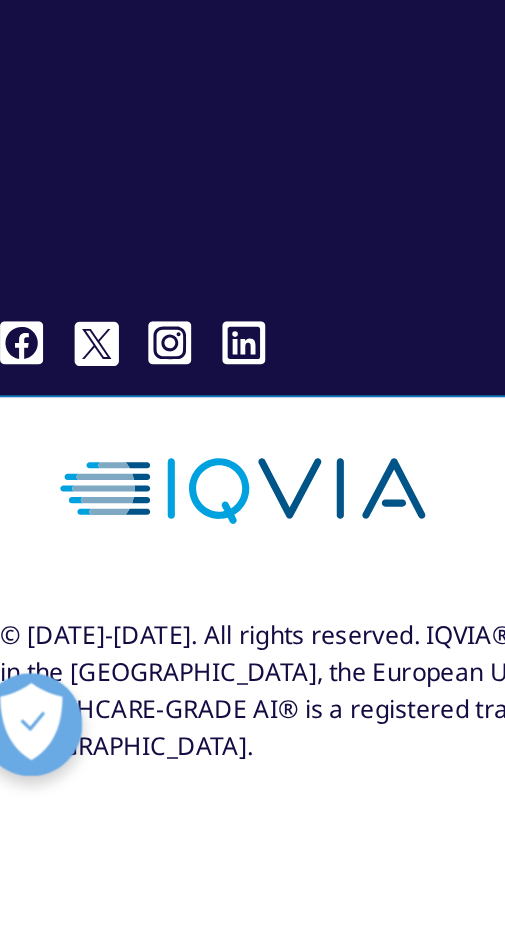 type on "7348389075" 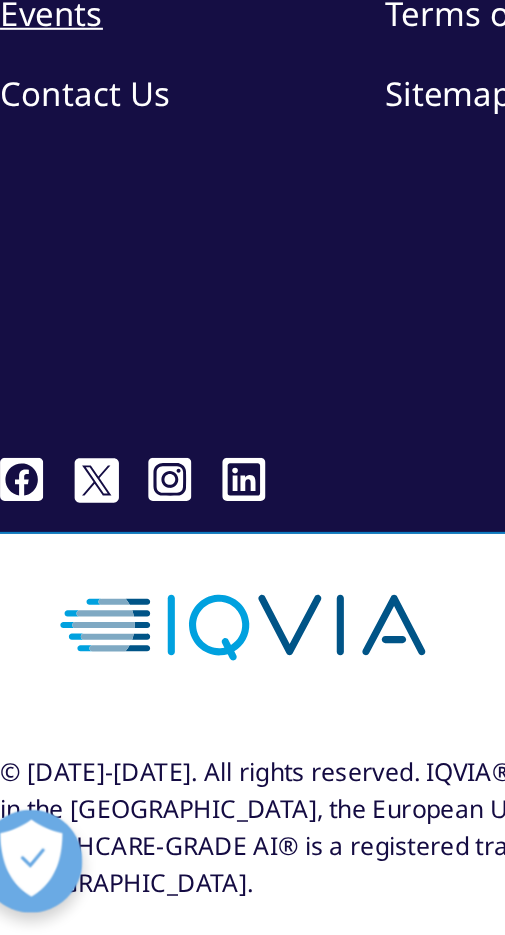 scroll, scrollTop: 29967, scrollLeft: 0, axis: vertical 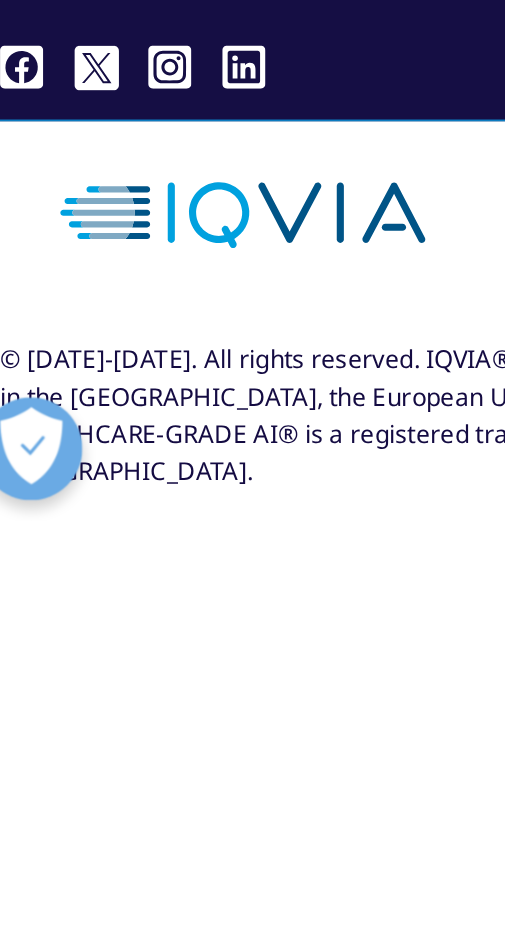 type on "[EMAIL_ADDRESS][DOMAIN_NAME]" 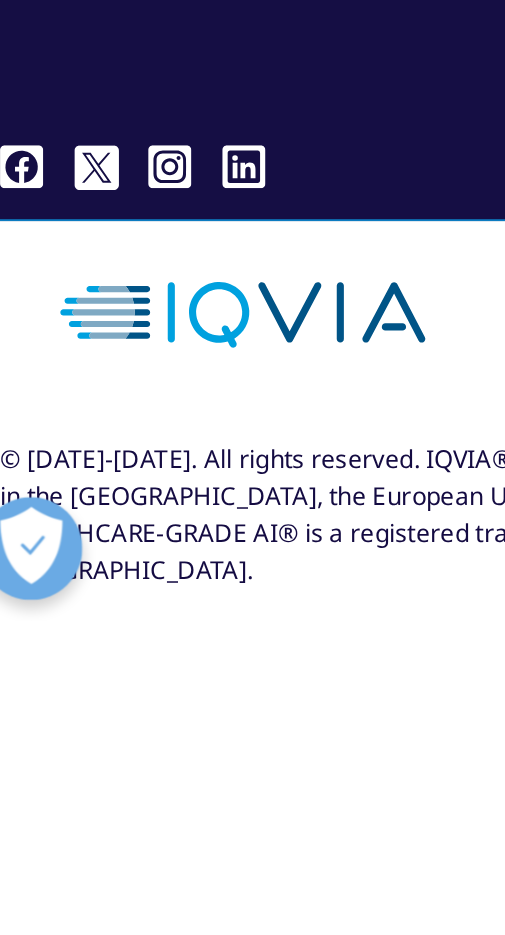 scroll, scrollTop: 30049, scrollLeft: 0, axis: vertical 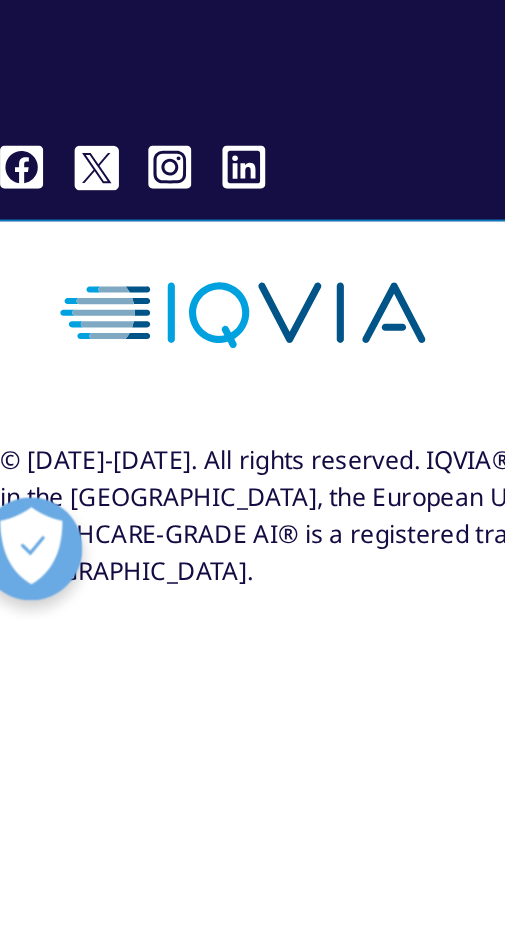 type on "[EMAIL_ADDRESS][DOMAIN_NAME]" 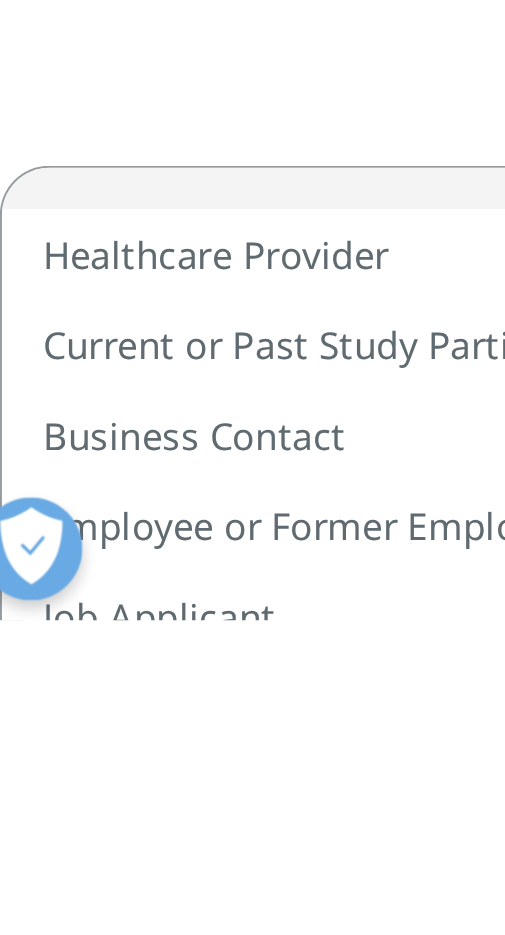 scroll, scrollTop: 30049, scrollLeft: 0, axis: vertical 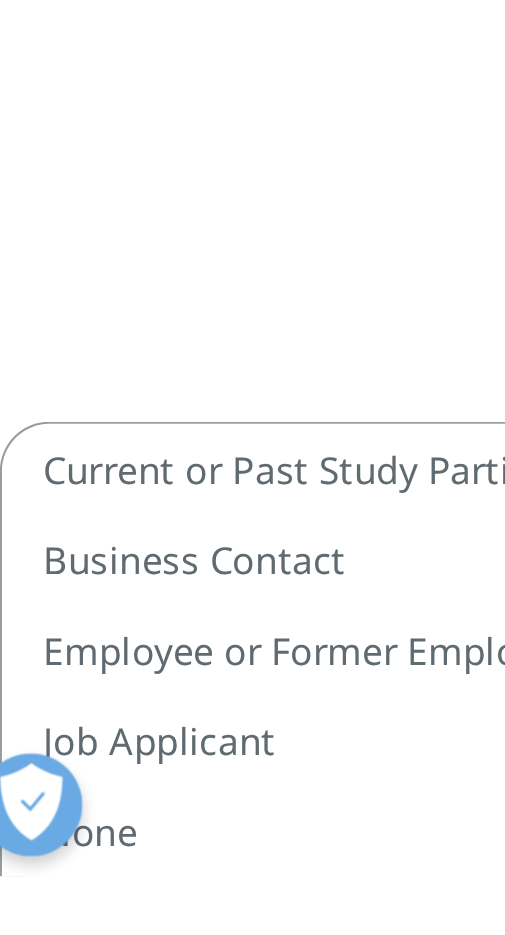 select on "None" 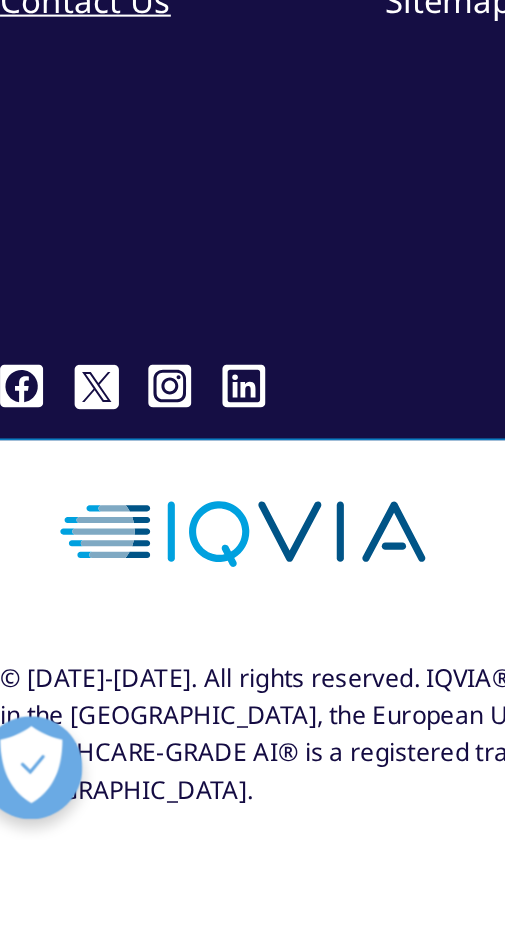 scroll, scrollTop: 30088, scrollLeft: 0, axis: vertical 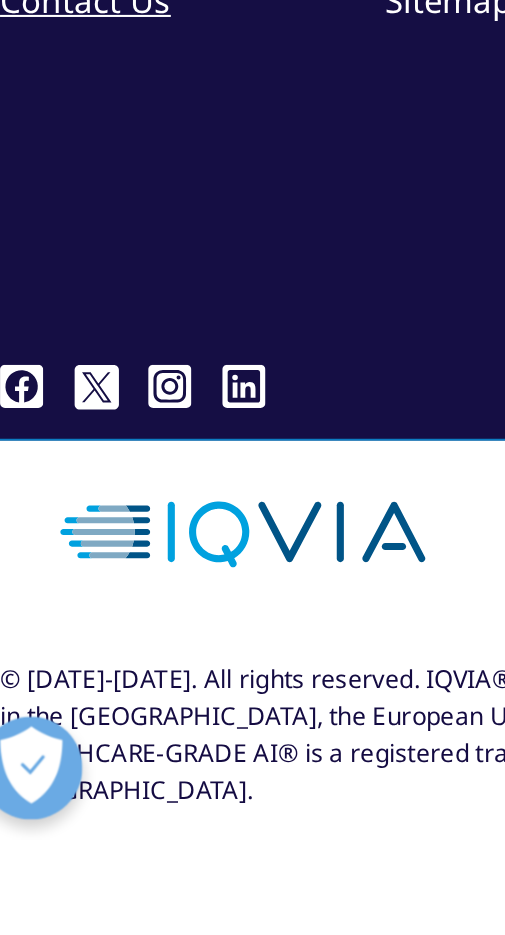 click on "Your Interaction with IQVIA" at bounding box center [252, -353] 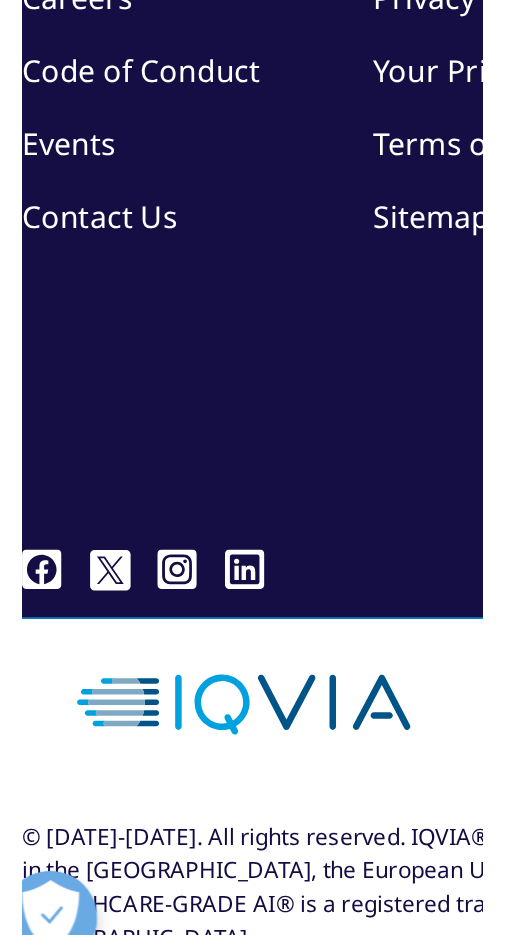 scroll, scrollTop: 30169, scrollLeft: 0, axis: vertical 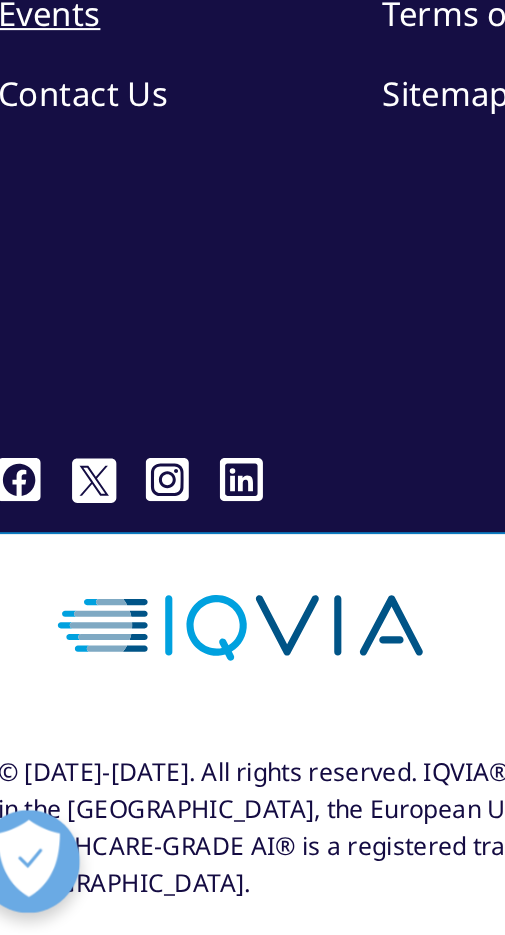 click on "Your Interaction with IQVIA" at bounding box center [252, -353] 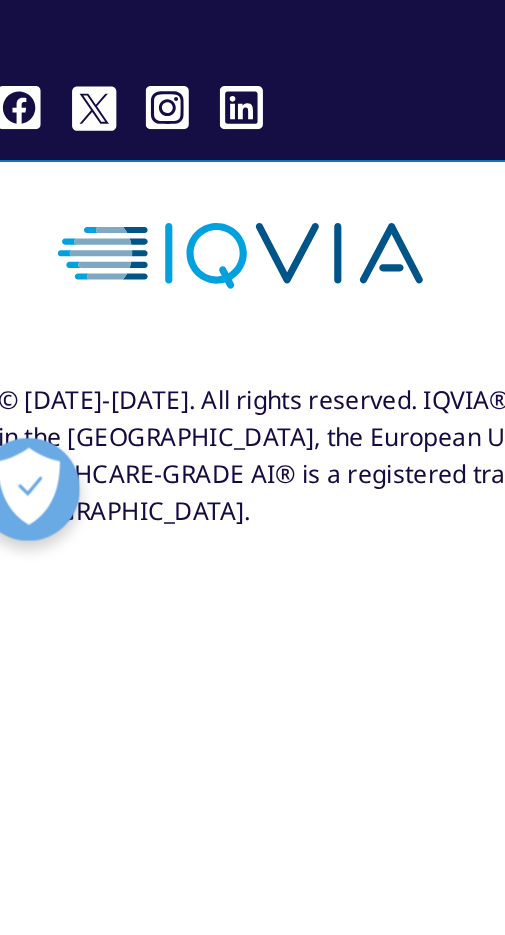 scroll, scrollTop: 30333, scrollLeft: 0, axis: vertical 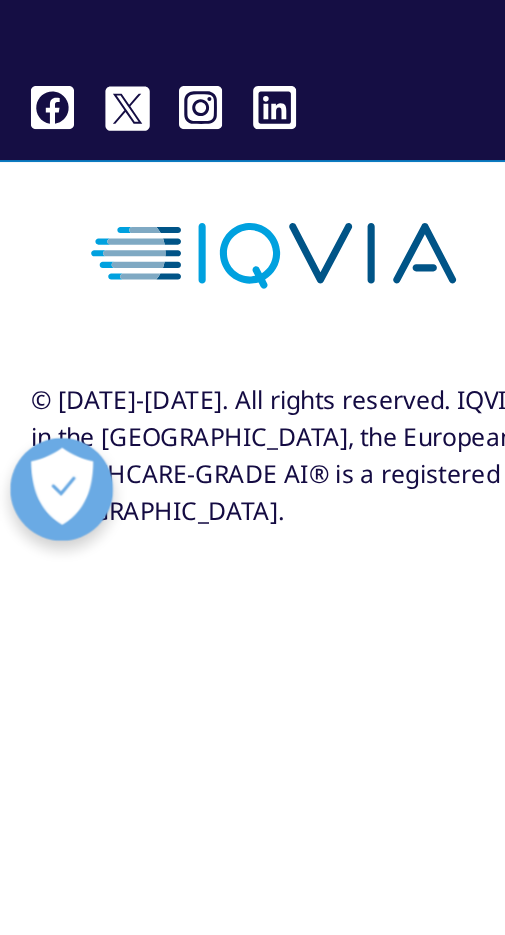 type on "None" 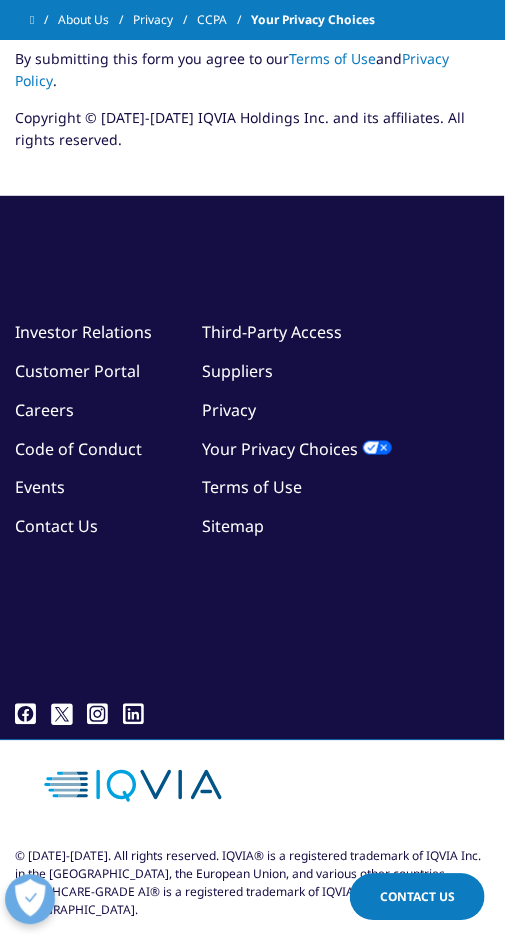 scroll, scrollTop: 10181, scrollLeft: 0, axis: vertical 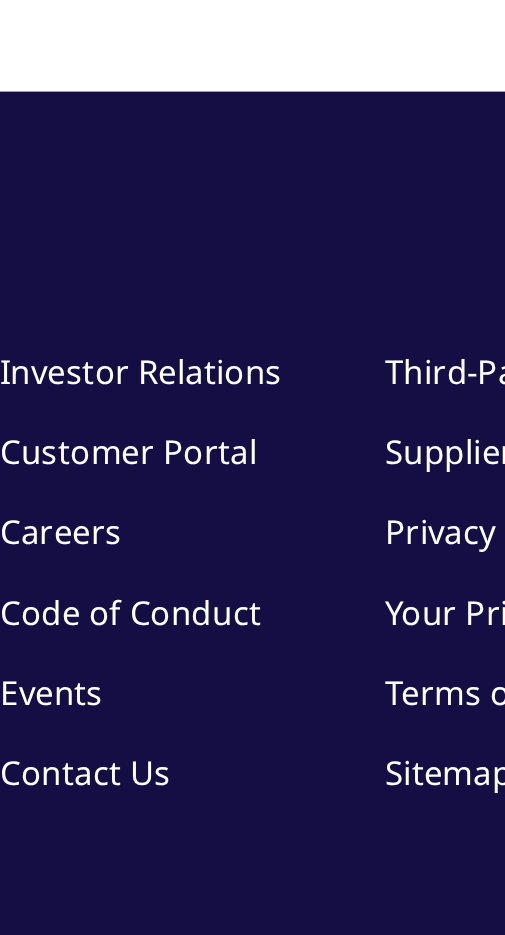 type on "[PERSON_NAME]" 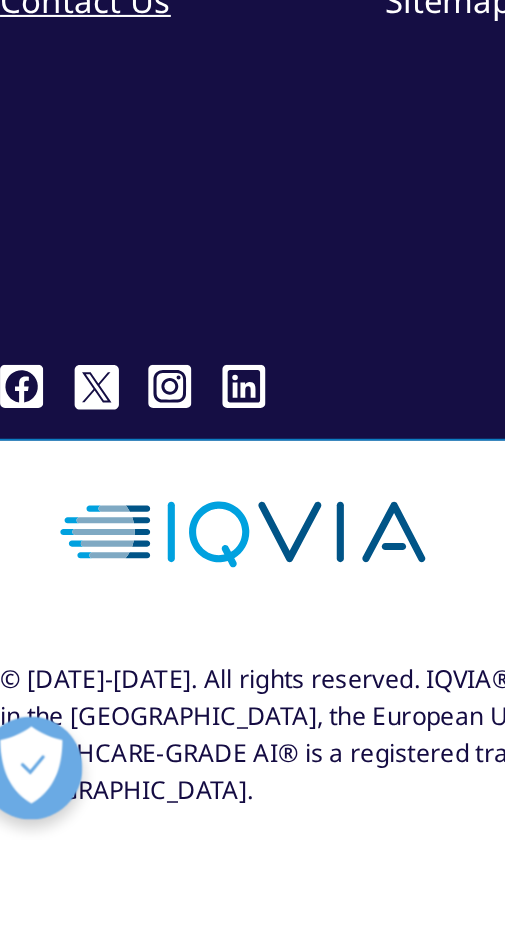 click on "Telephone Number" at bounding box center [252, -804] 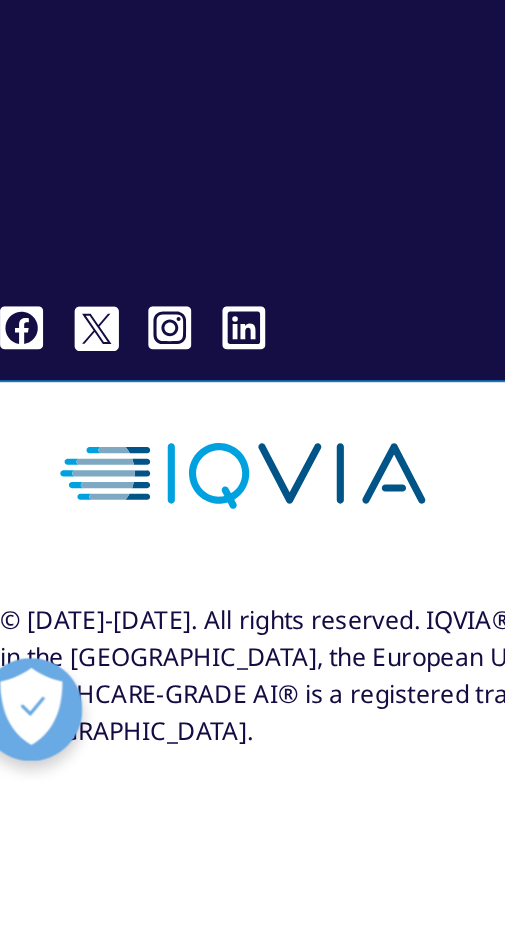 type on "7348389075" 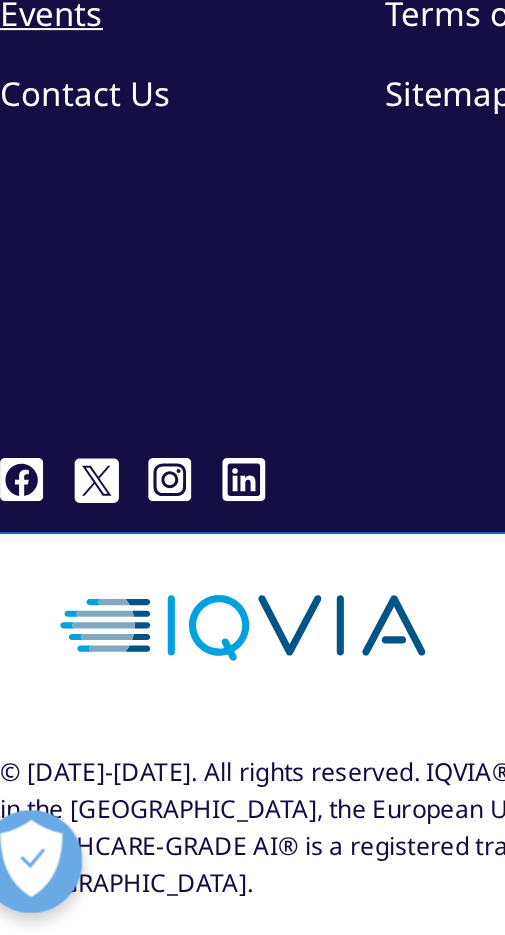 click on "[EMAIL_ADDRESS][DOMAIN_NAME]" at bounding box center (252, -709) 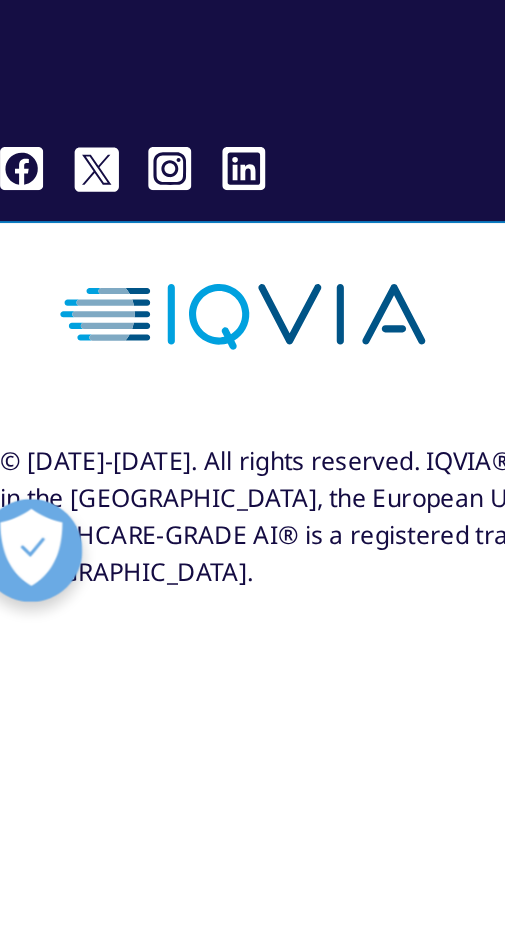 scroll, scrollTop: 29904, scrollLeft: 0, axis: vertical 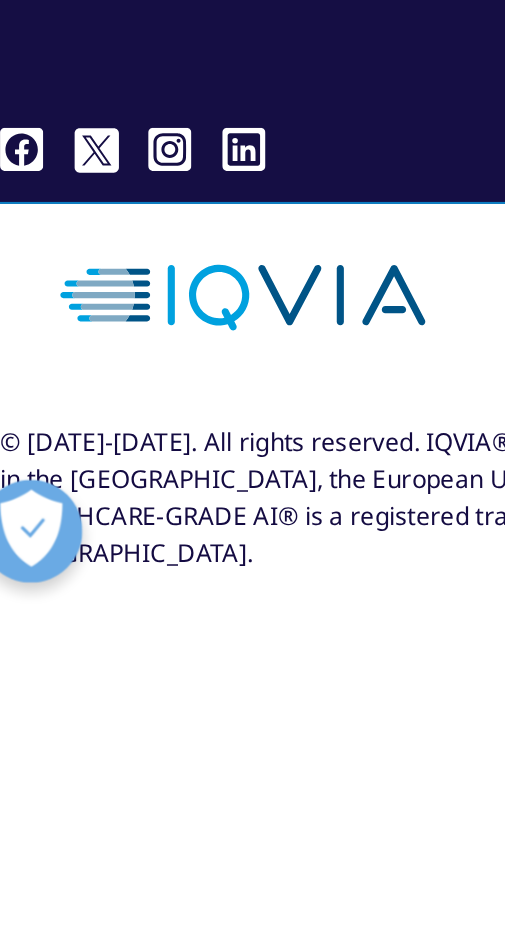 type on "[EMAIL_ADDRESS][DOMAIN_NAME]" 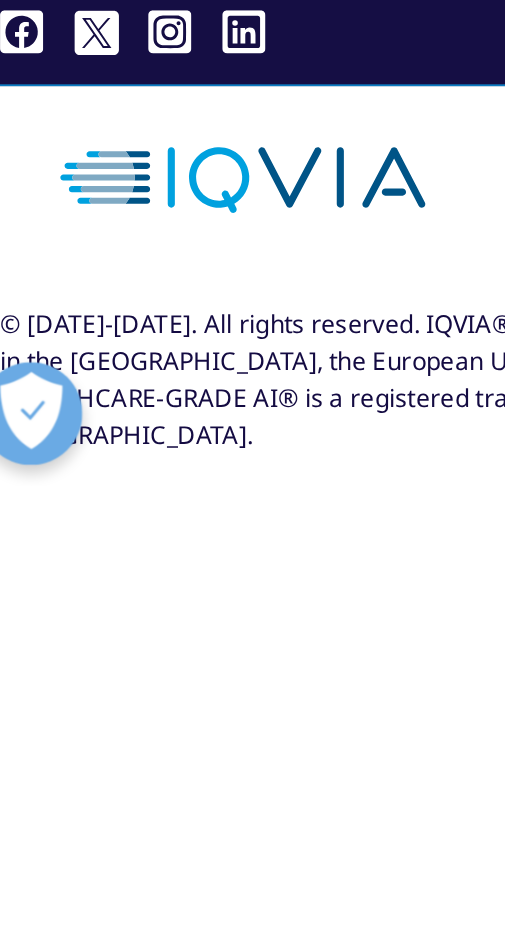 scroll, scrollTop: 30033, scrollLeft: 0, axis: vertical 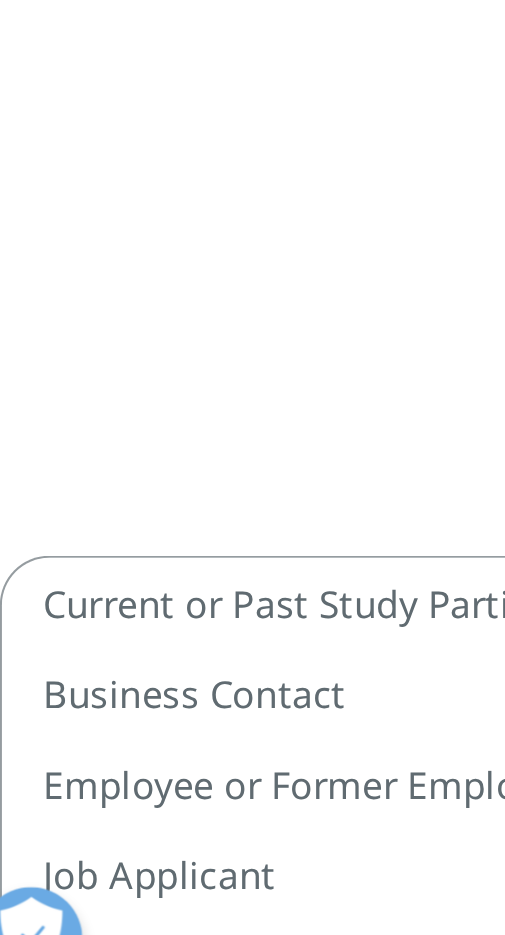 select on "Current or Past Study Participant" 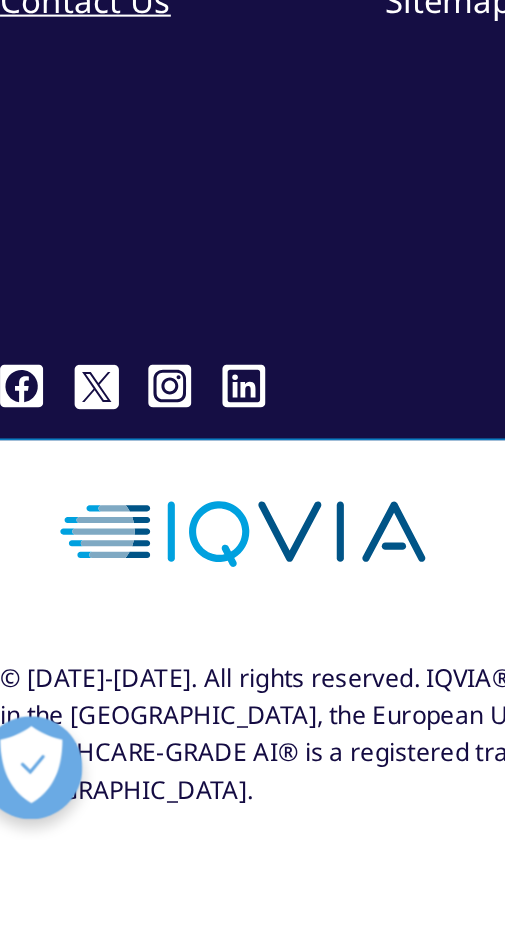scroll, scrollTop: 30064, scrollLeft: 0, axis: vertical 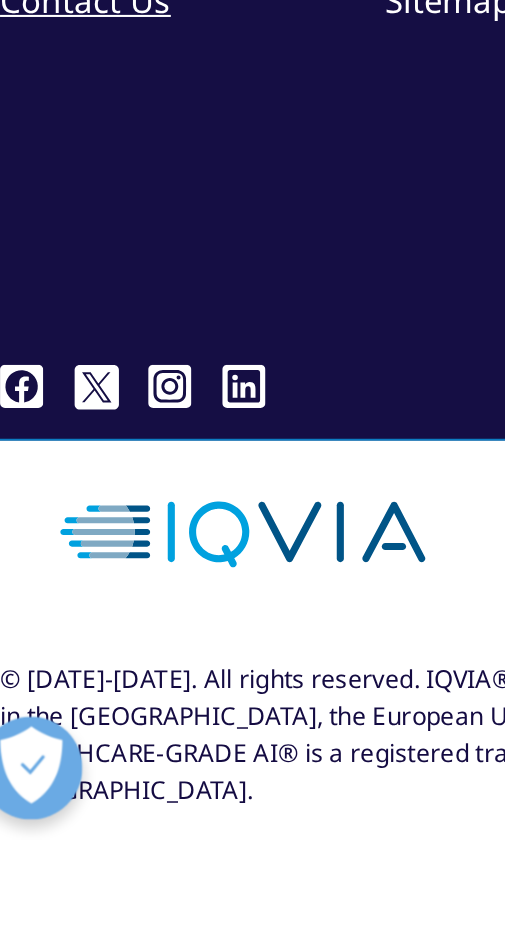 click on "Your Interaction with IQVIA" at bounding box center (252, -353) 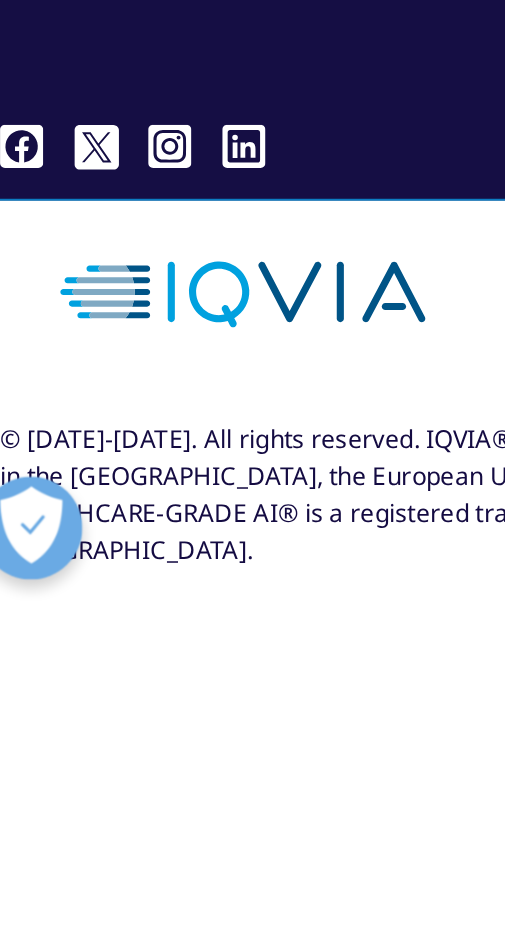 scroll, scrollTop: 30198, scrollLeft: 0, axis: vertical 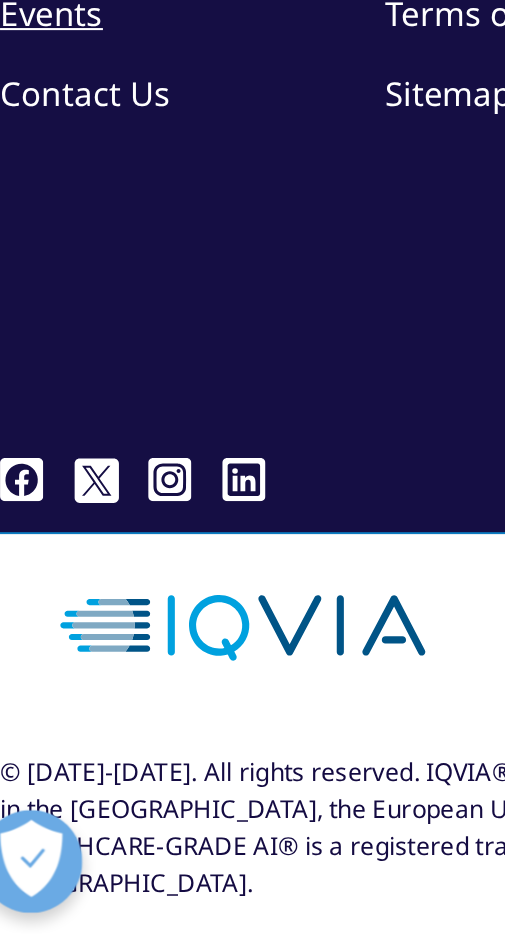 click on "St" at bounding box center (252, -353) 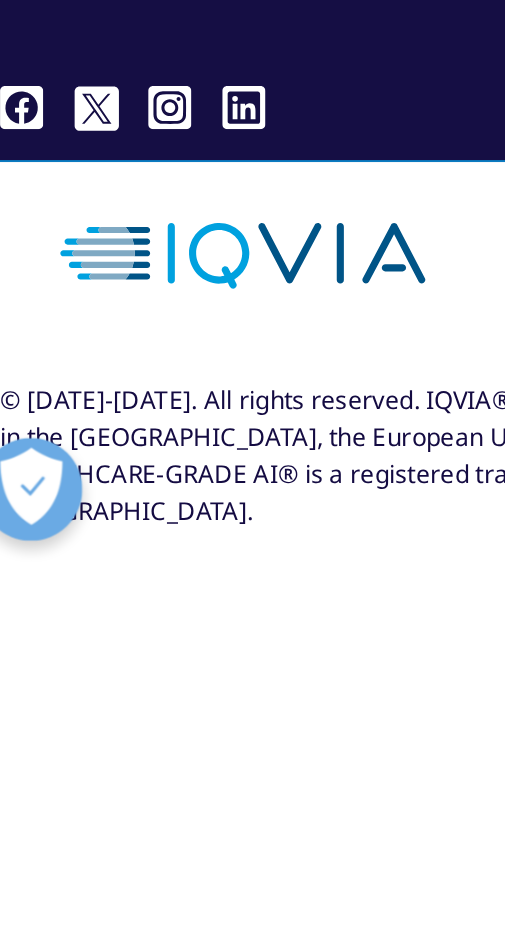 scroll, scrollTop: 30248, scrollLeft: 0, axis: vertical 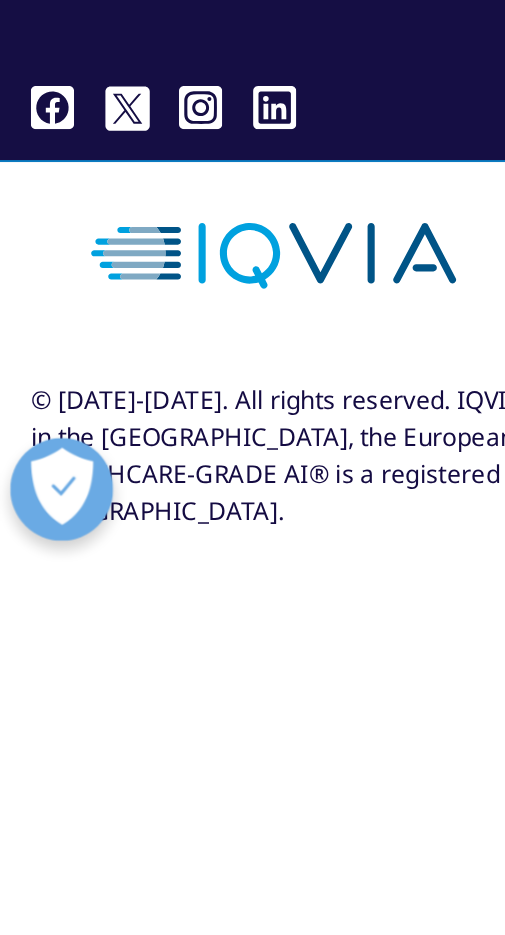 type on "Study" 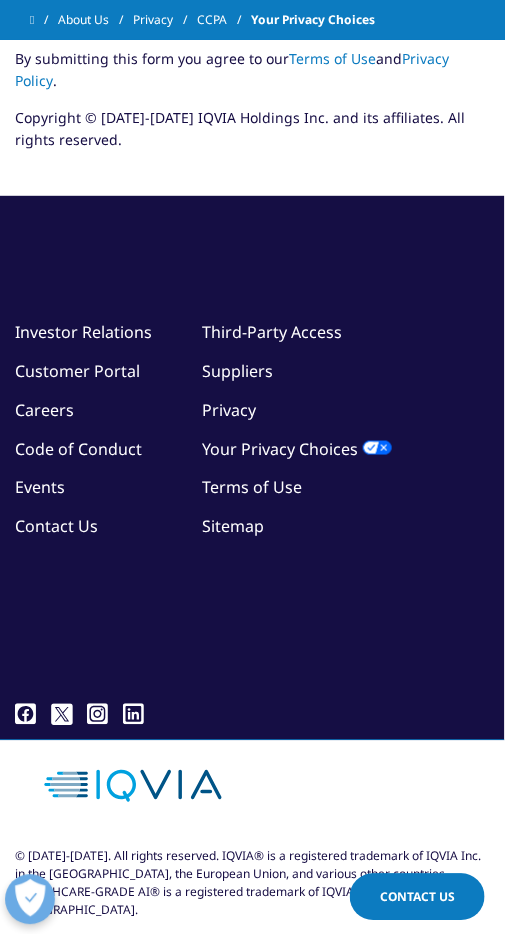 scroll, scrollTop: 12636, scrollLeft: 0, axis: vertical 